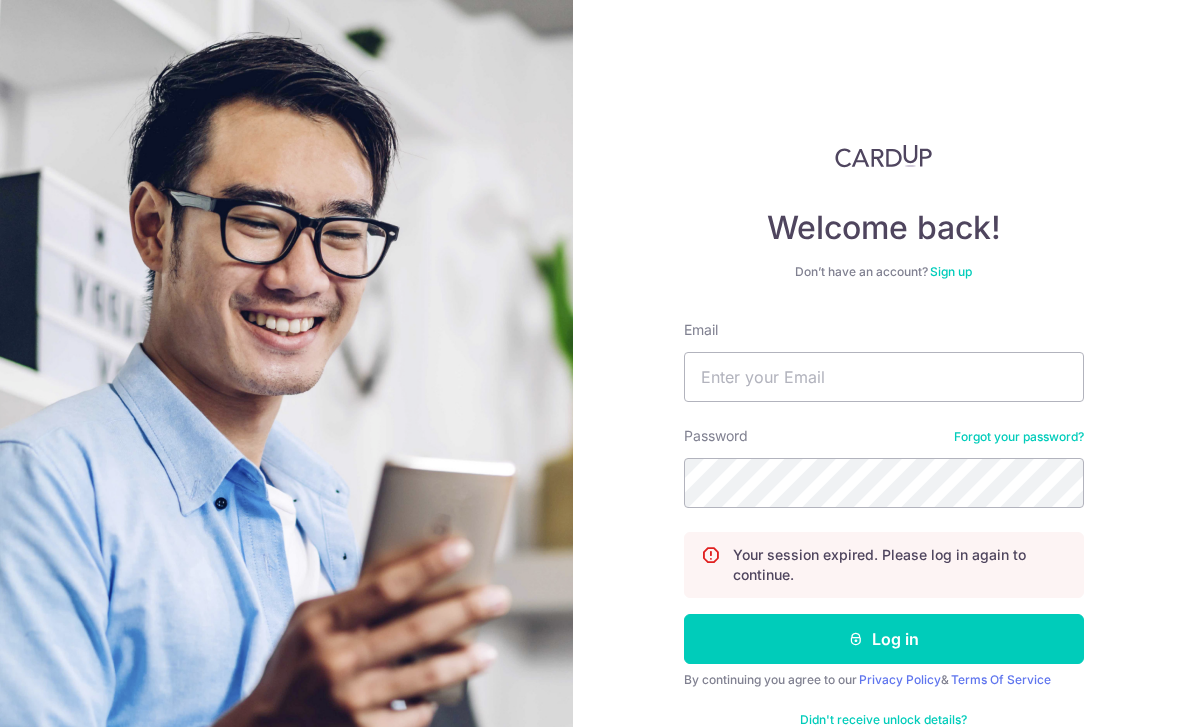 scroll, scrollTop: 92, scrollLeft: 0, axis: vertical 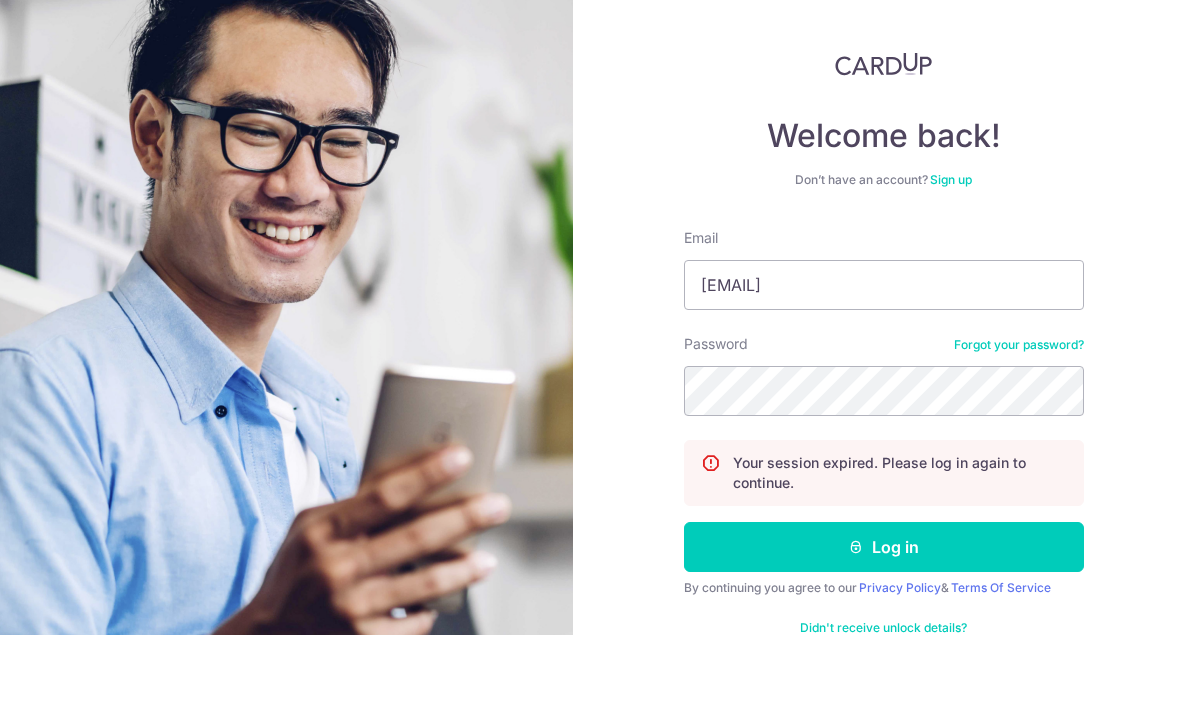 type on "[EMAIL]" 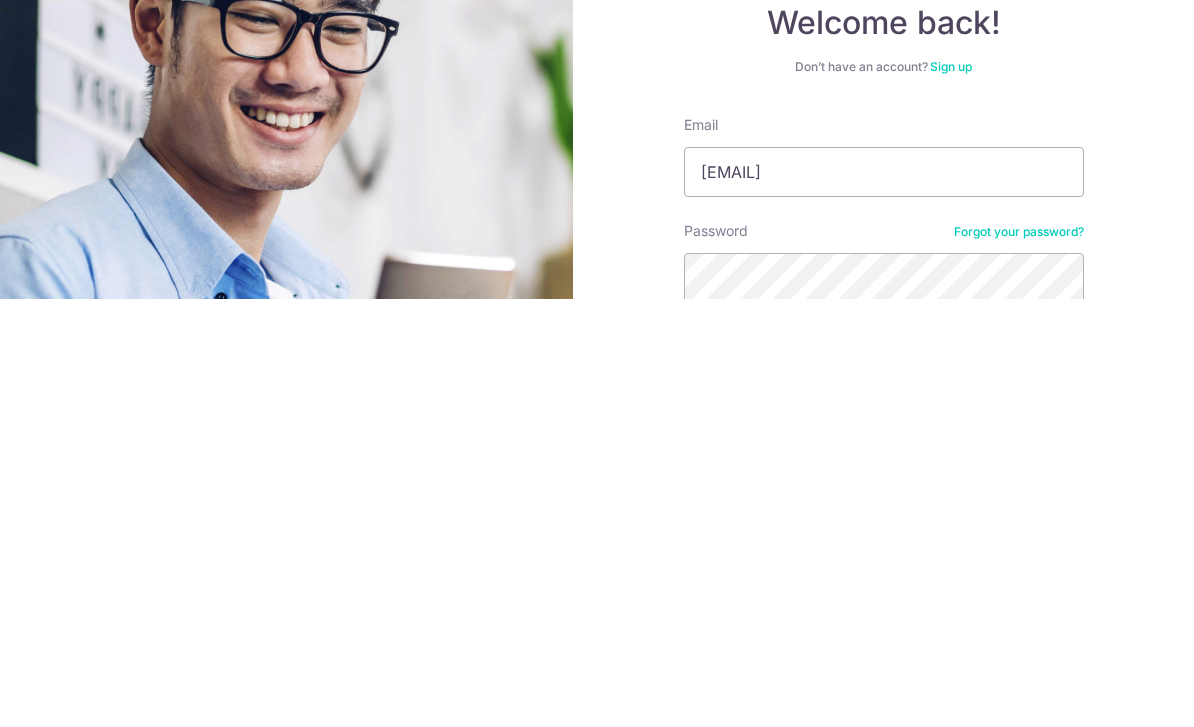 click on "Welcome back!
Don’t have an account?  Sign up
Email
Markkenandmax@gmail.com
Password
Forgot your password?
Your session expired. Please log in again to continue.
Log in
By continuing you agree to our
Privacy Policy
&  Terms Of Service
Didn't receive unlock details?
Haven't confirmed your email?" at bounding box center [883, 586] 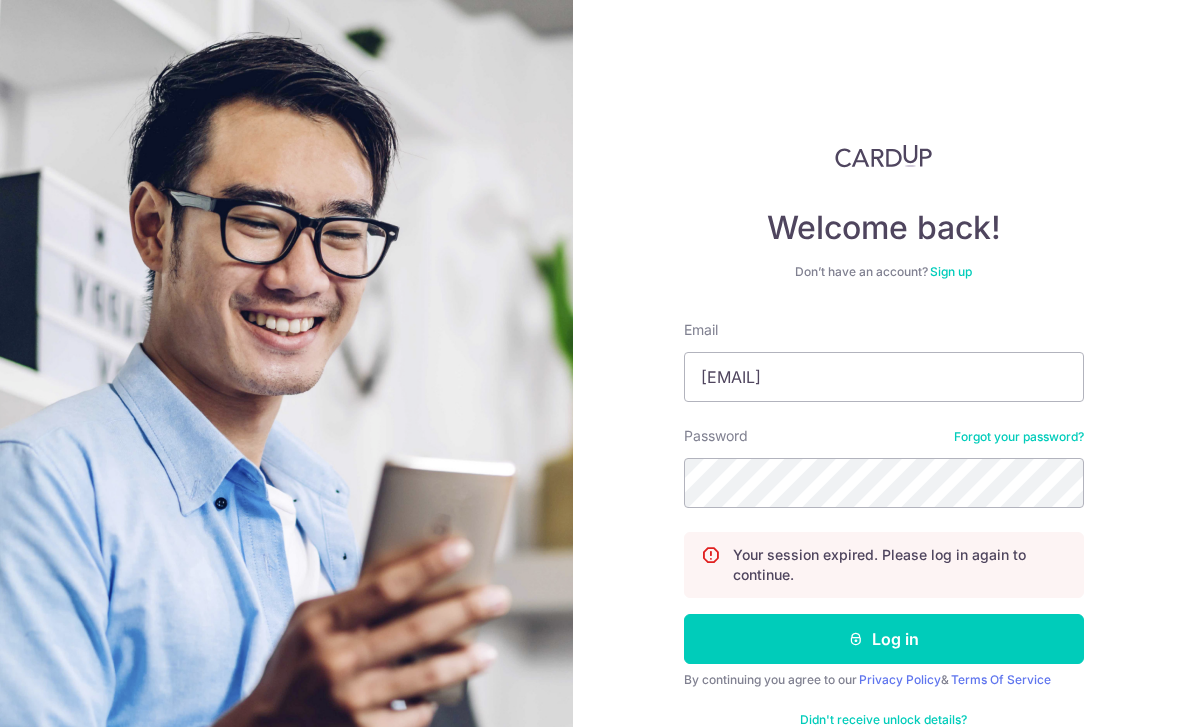 click on "Log in" at bounding box center (884, 639) 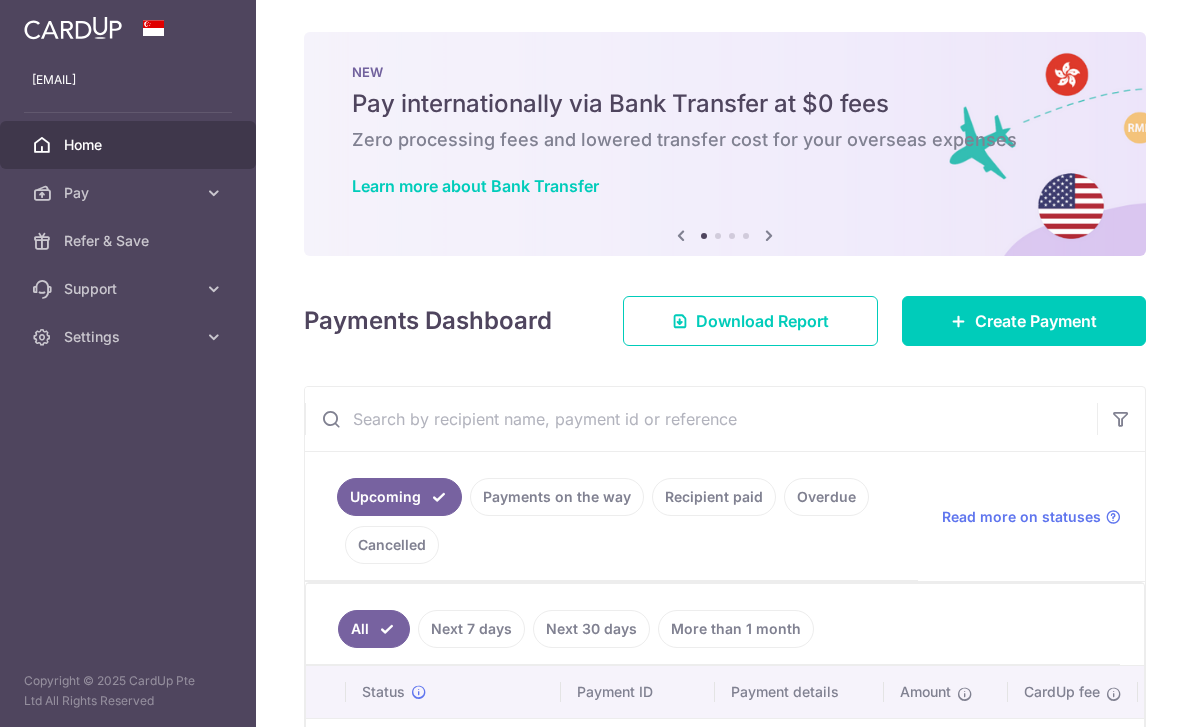 scroll, scrollTop: 0, scrollLeft: 0, axis: both 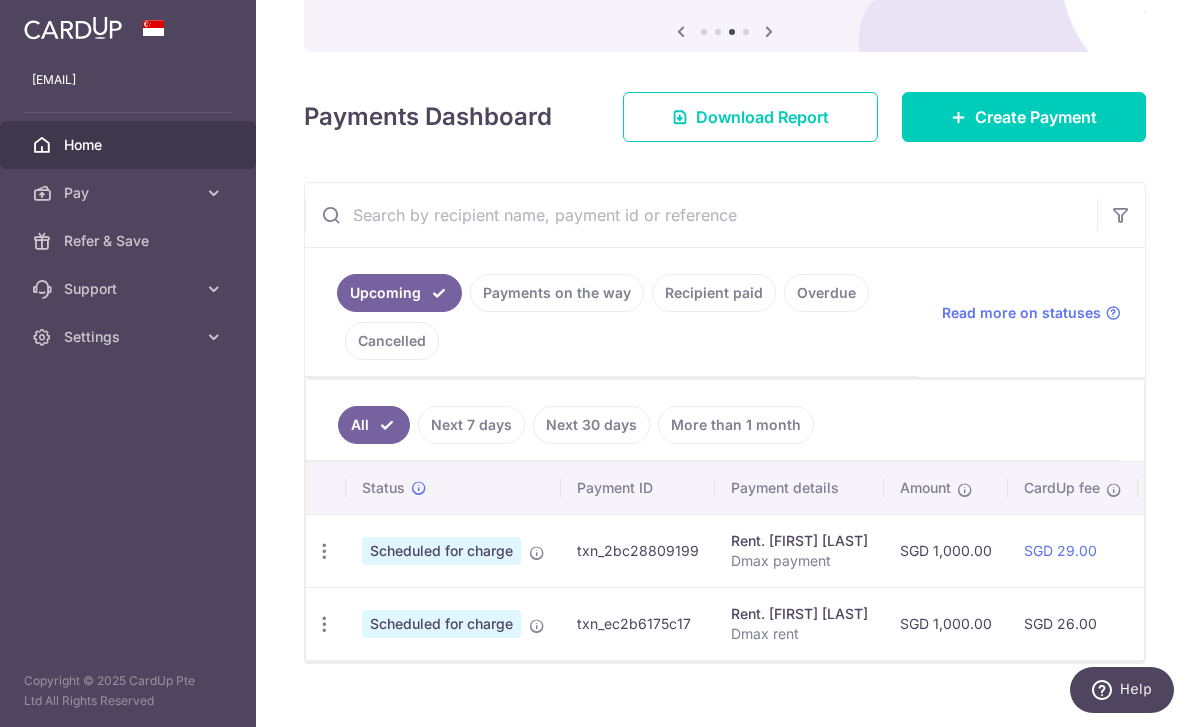click on "Create Payment" at bounding box center [1036, 117] 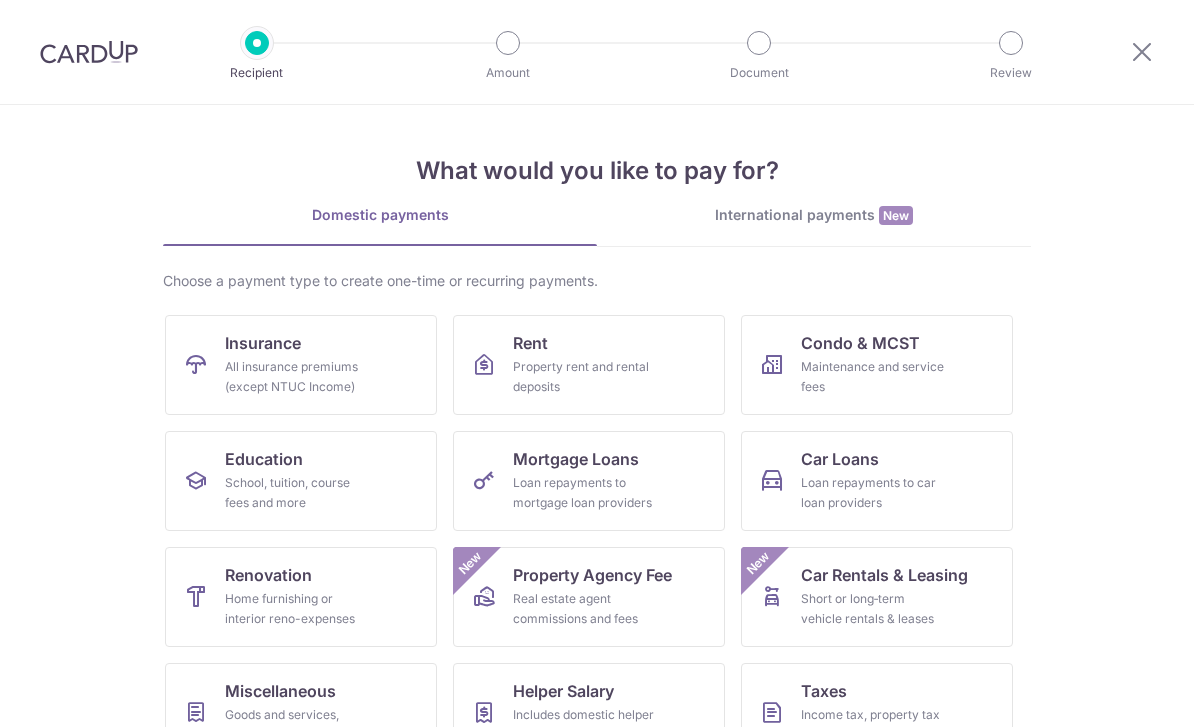 scroll, scrollTop: 0, scrollLeft: 0, axis: both 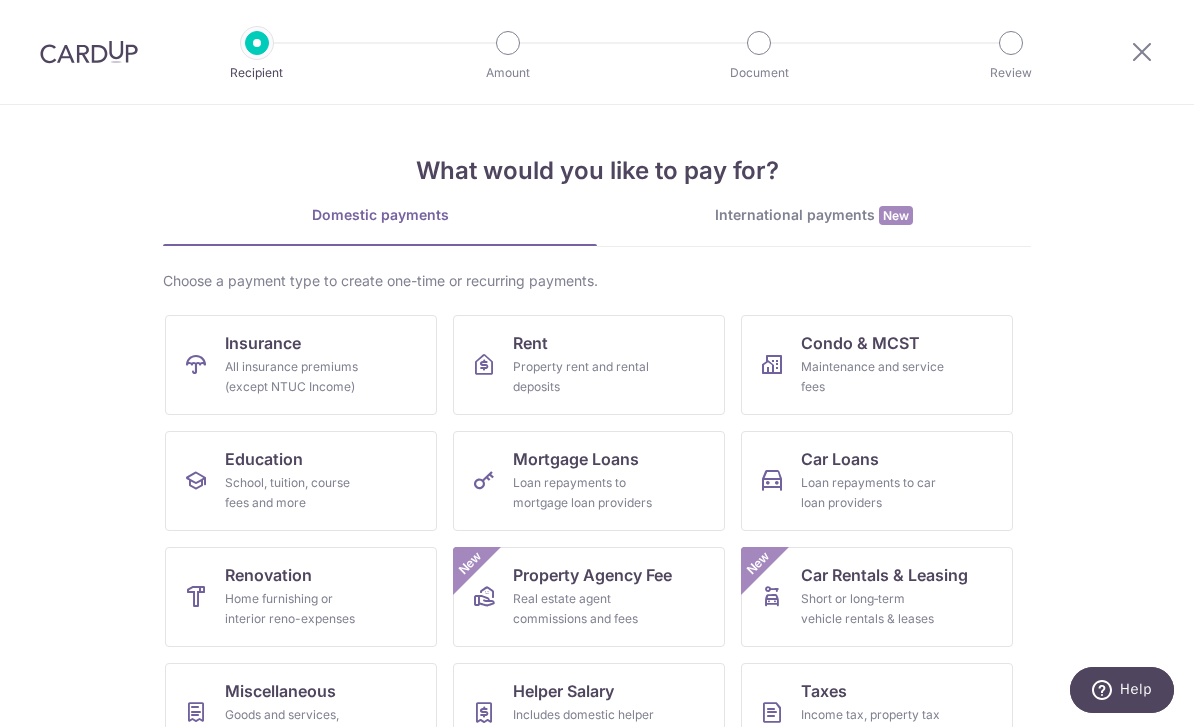 click on "Property rent and rental deposits" at bounding box center (585, 377) 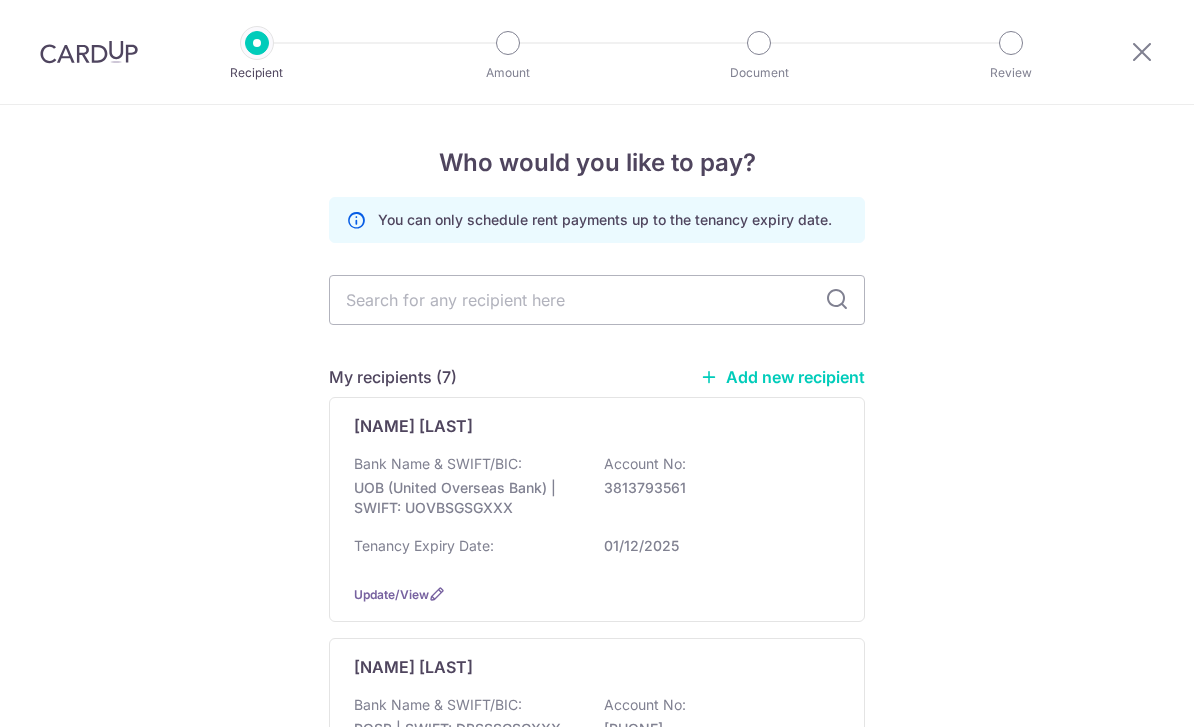 scroll, scrollTop: 0, scrollLeft: 0, axis: both 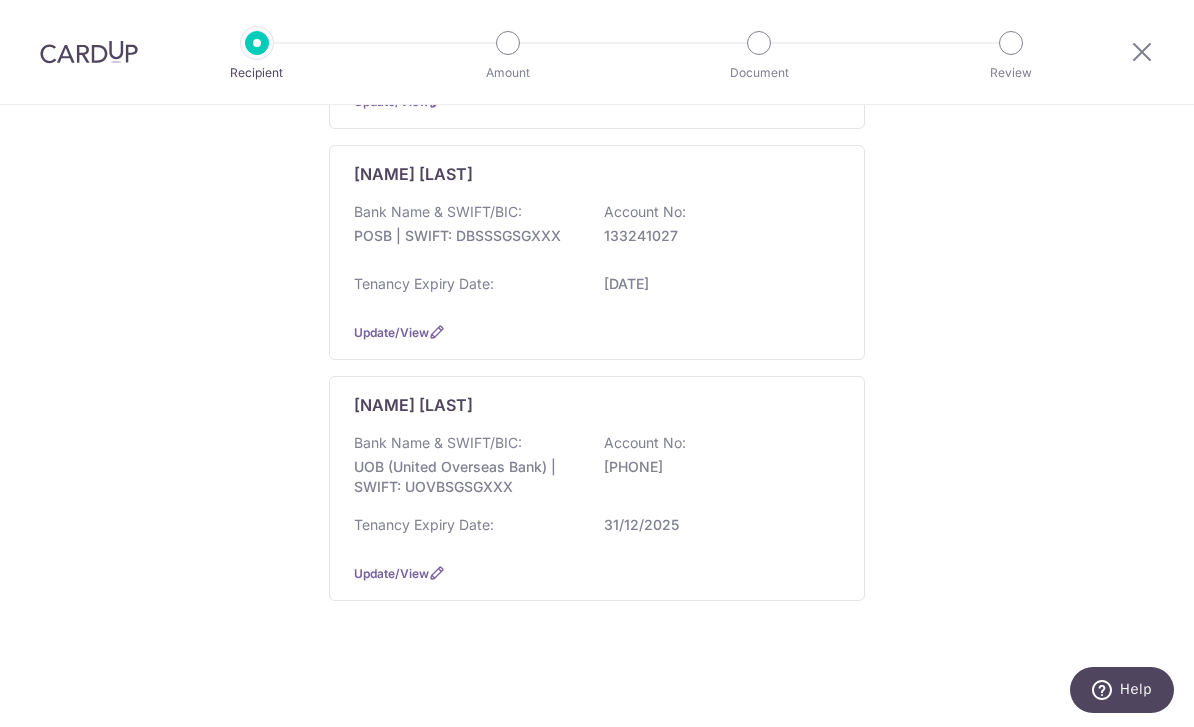 click at bounding box center (1142, 52) 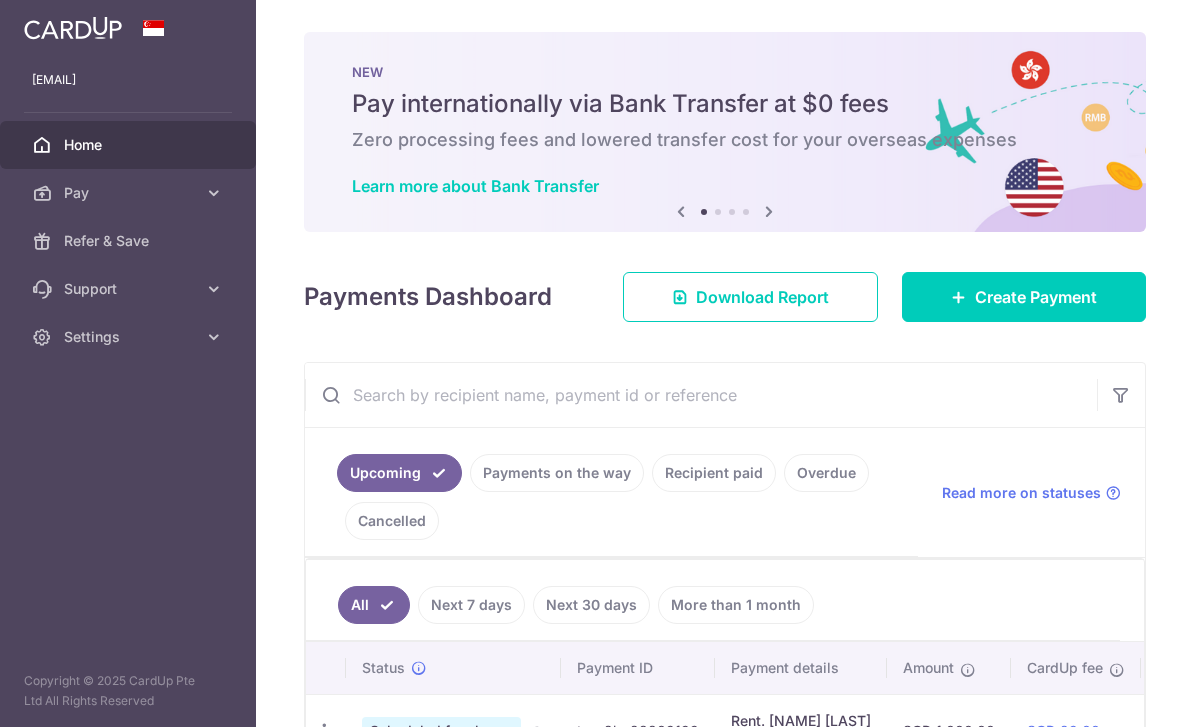 scroll, scrollTop: 0, scrollLeft: 0, axis: both 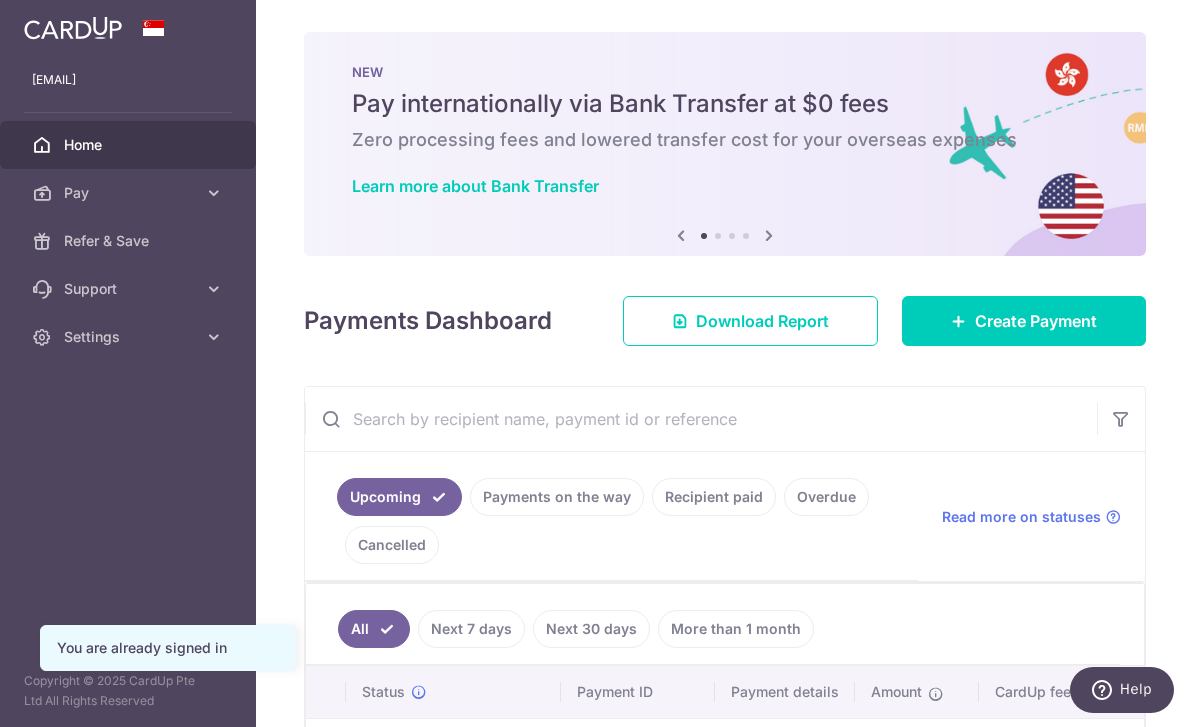 click at bounding box center (0, 0) 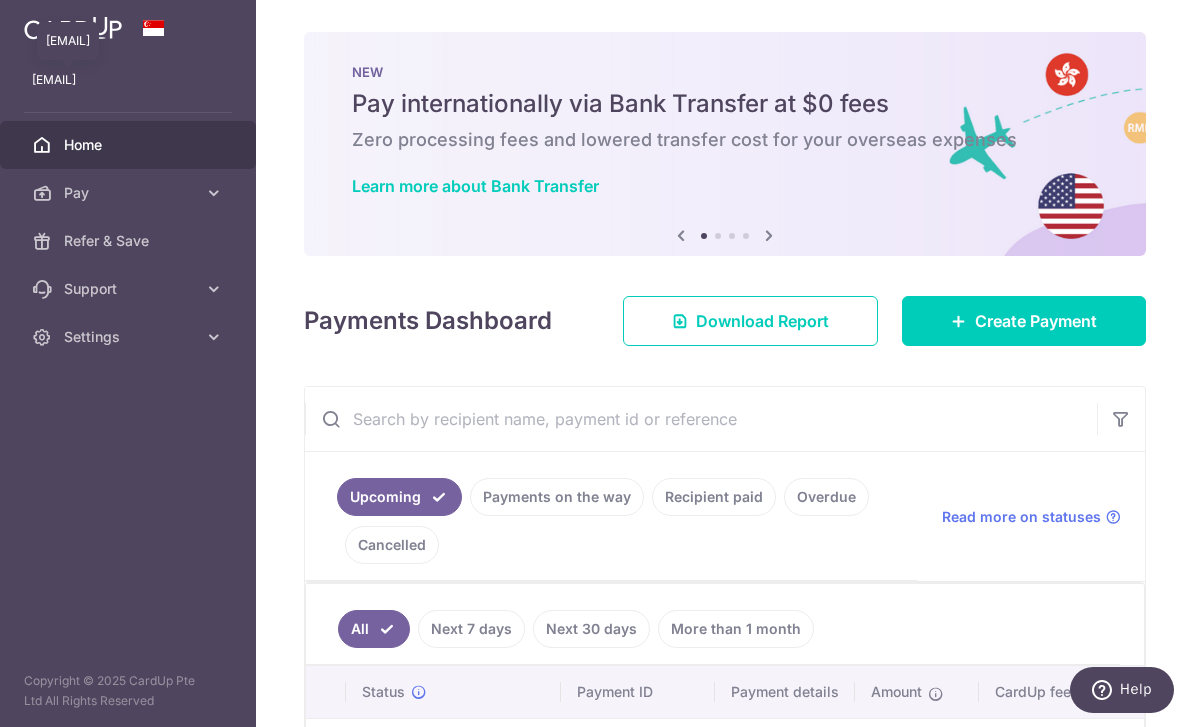 click on "[USERNAME]@[DOMAIN]" at bounding box center (128, 80) 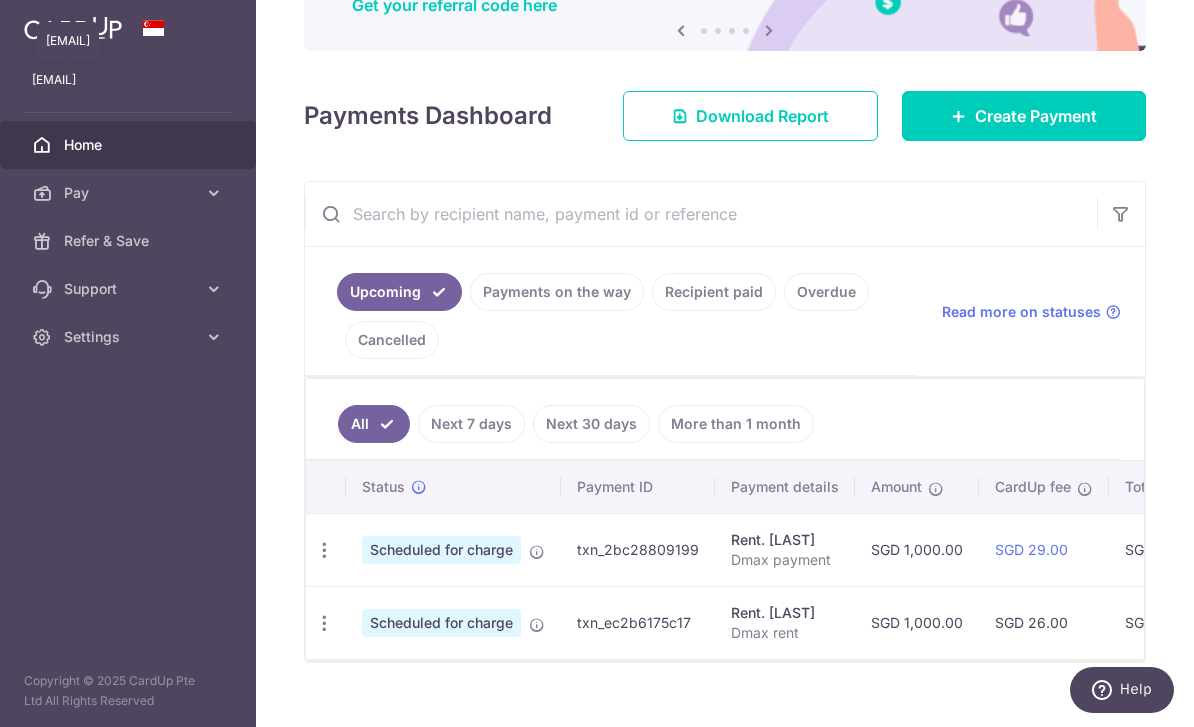scroll, scrollTop: 204, scrollLeft: 0, axis: vertical 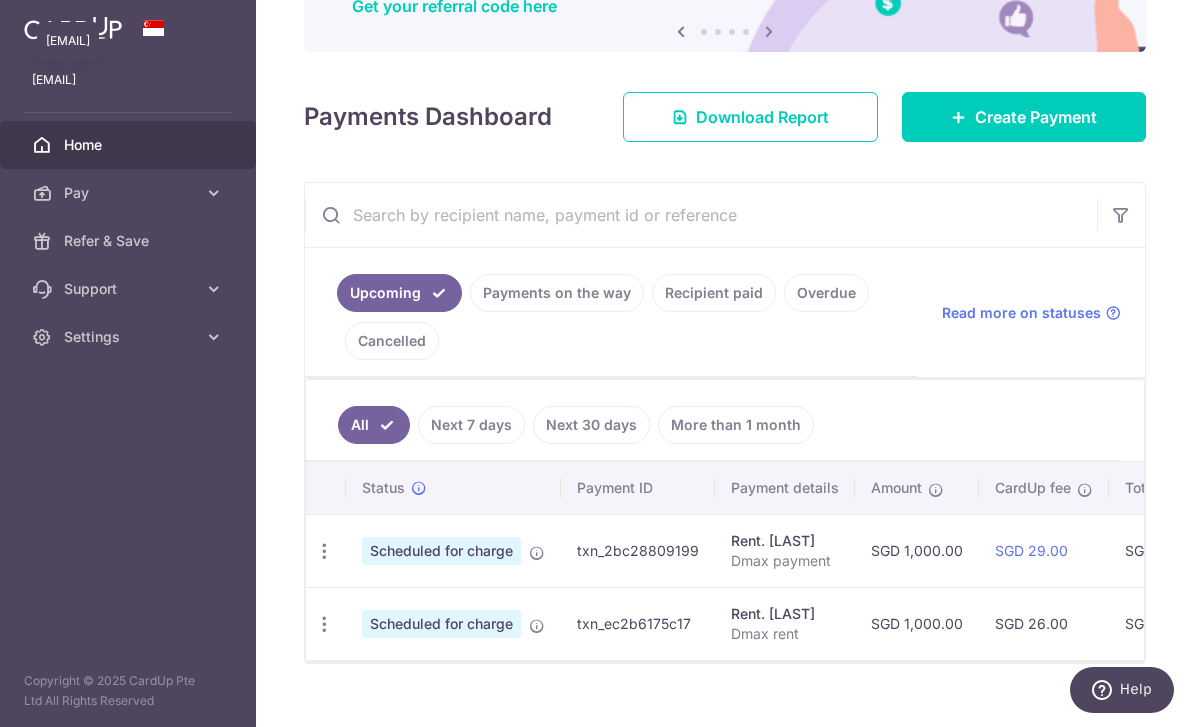 click on "Home" at bounding box center (128, 145) 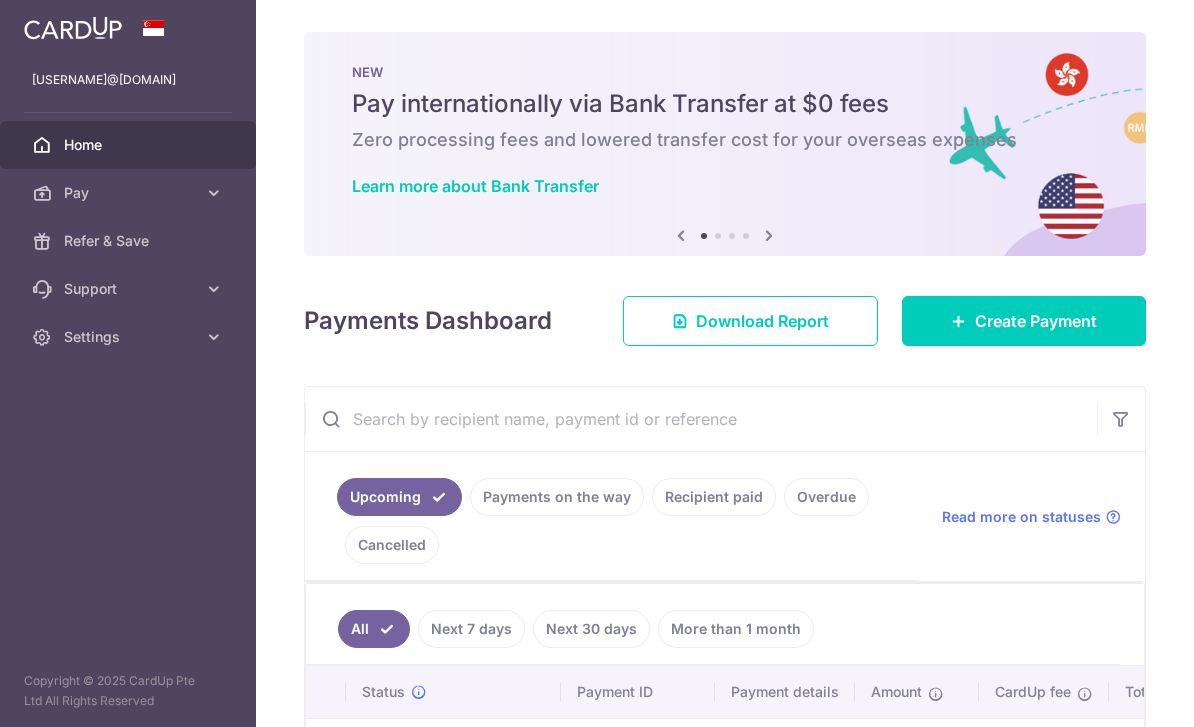scroll, scrollTop: 0, scrollLeft: 0, axis: both 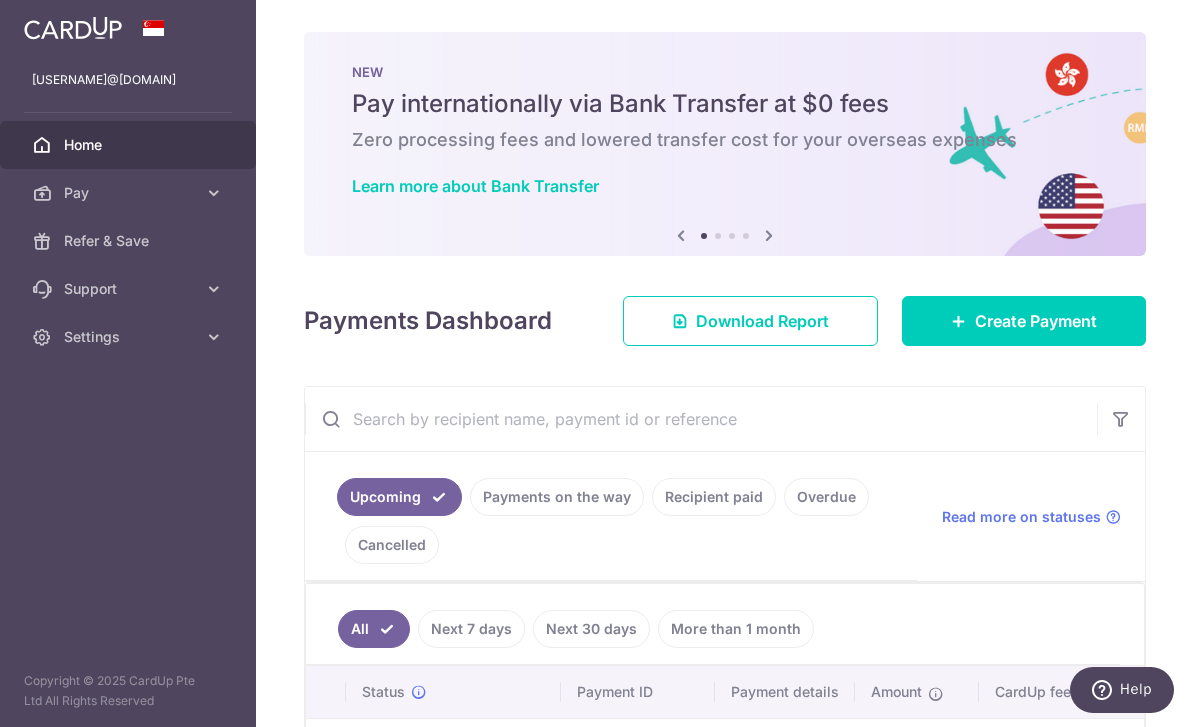 click at bounding box center [0, 0] 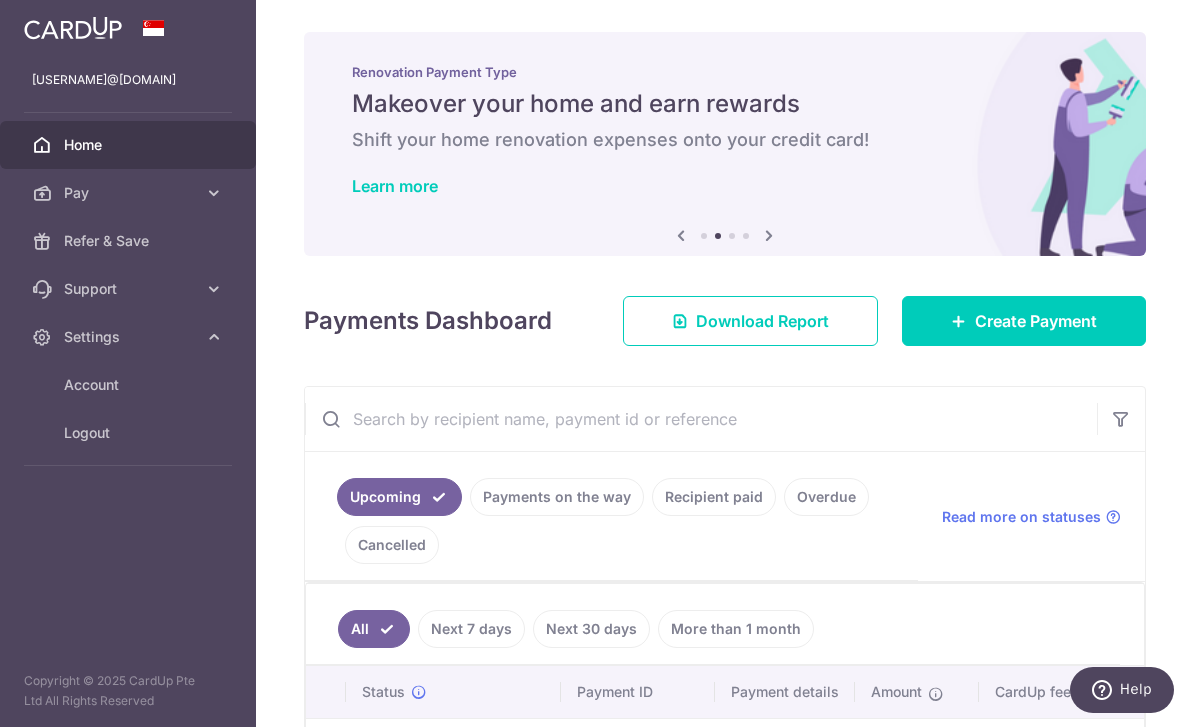 click on "Logout" at bounding box center (130, 433) 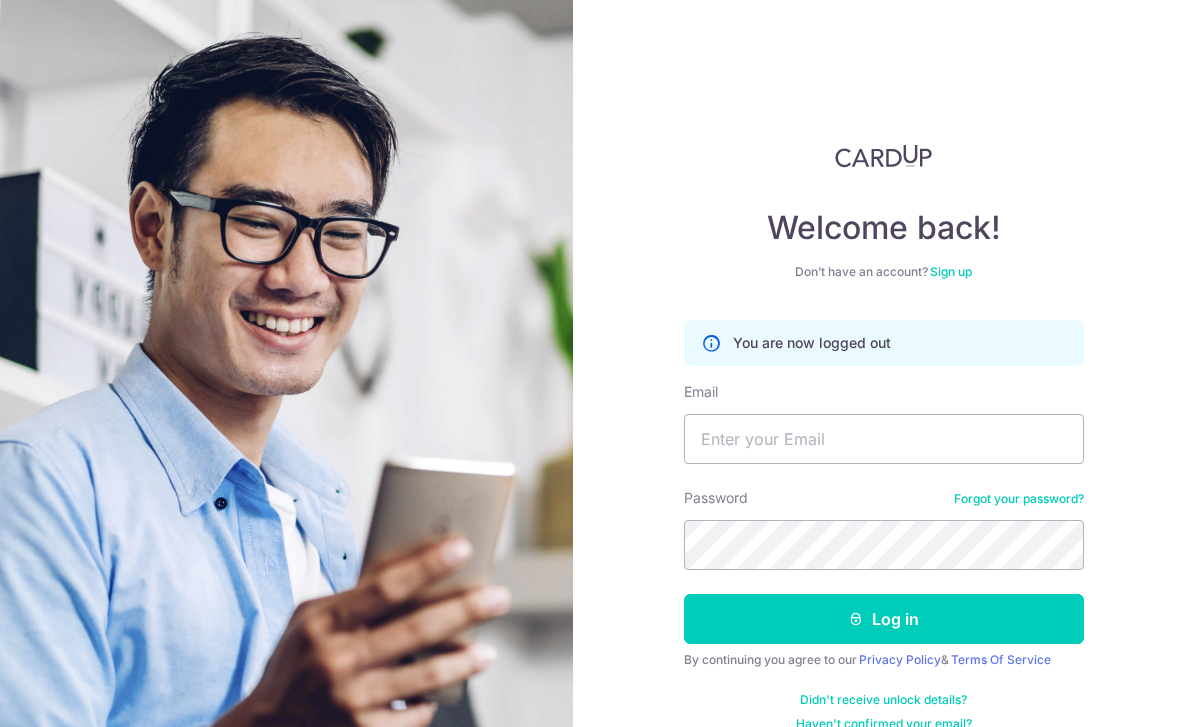 scroll, scrollTop: 0, scrollLeft: 0, axis: both 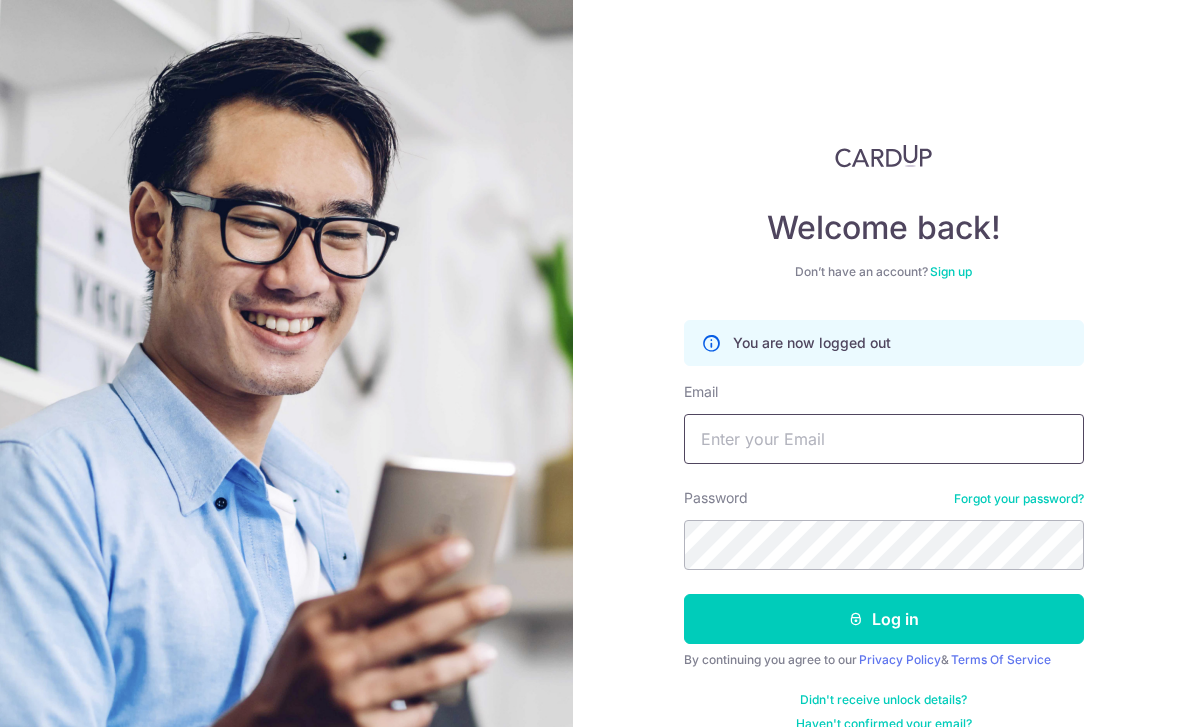 click on "Email" at bounding box center (884, 439) 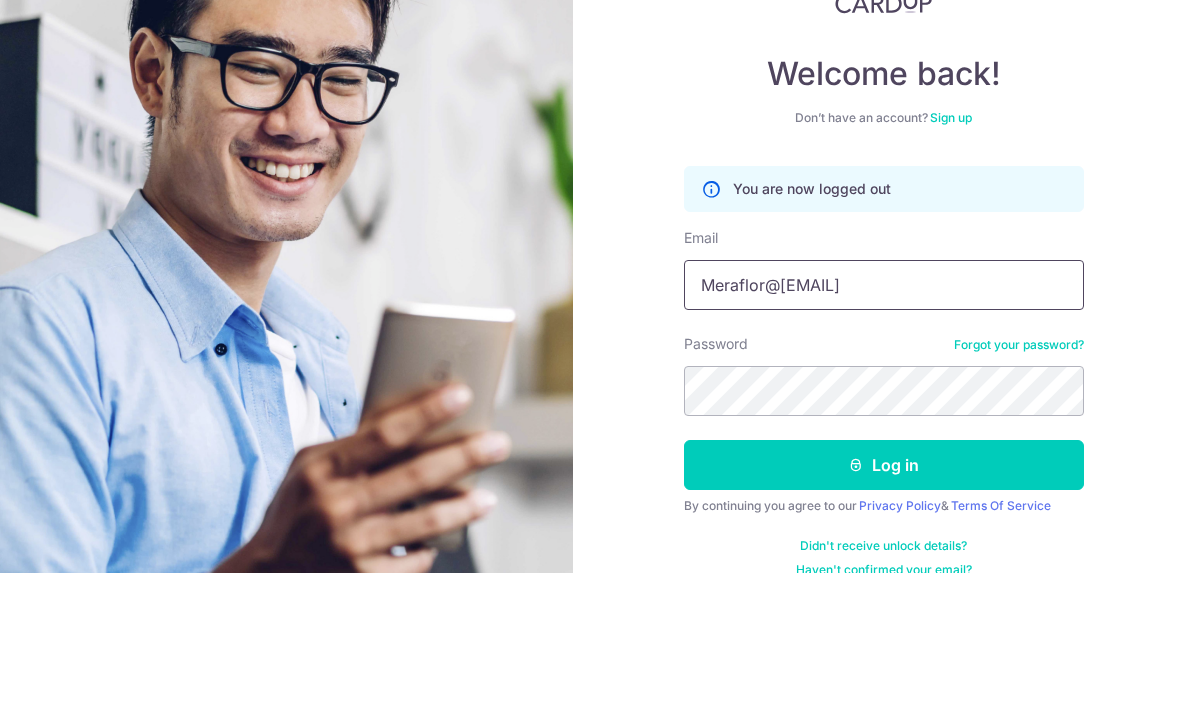 type on "[EMAIL]" 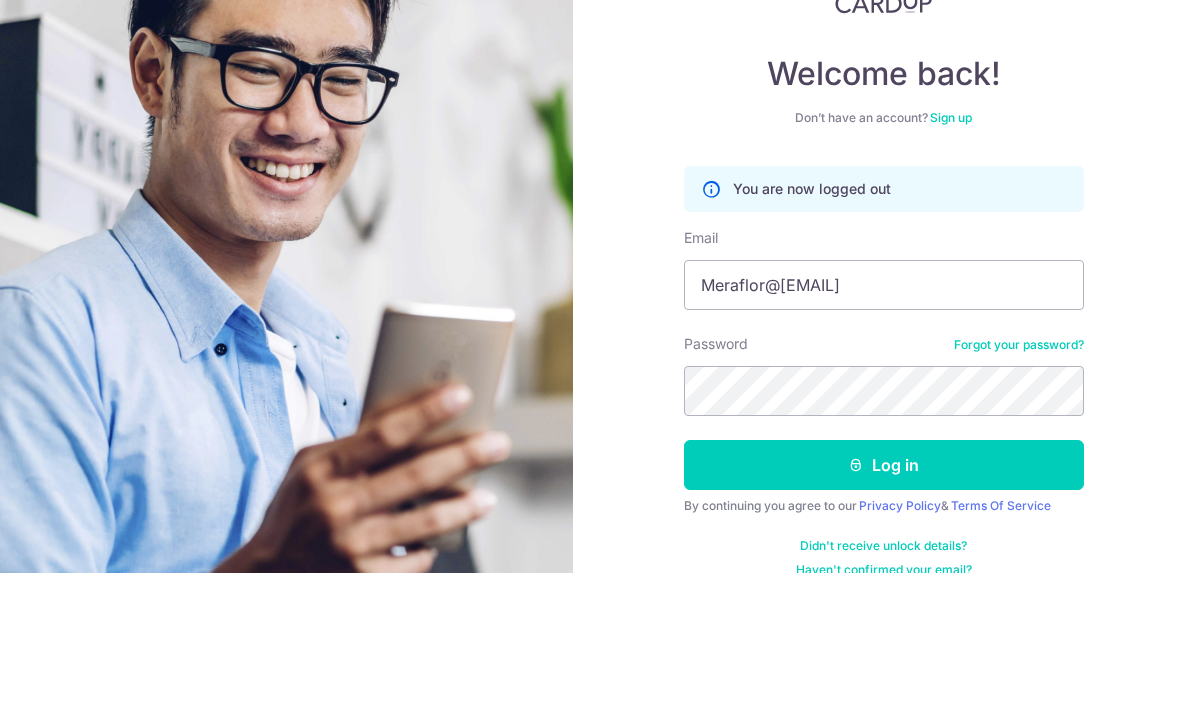 click on "Welcome back!
Don’t have an account?  Sign up
You are now logged out
Email
Meraflor@ymail.com
Password
Forgot your password?
Log in
By continuing you agree to our
Privacy Policy
&  Terms Of Service
Didn't receive unlock details?
Haven't confirmed your email?" at bounding box center [883, 363] 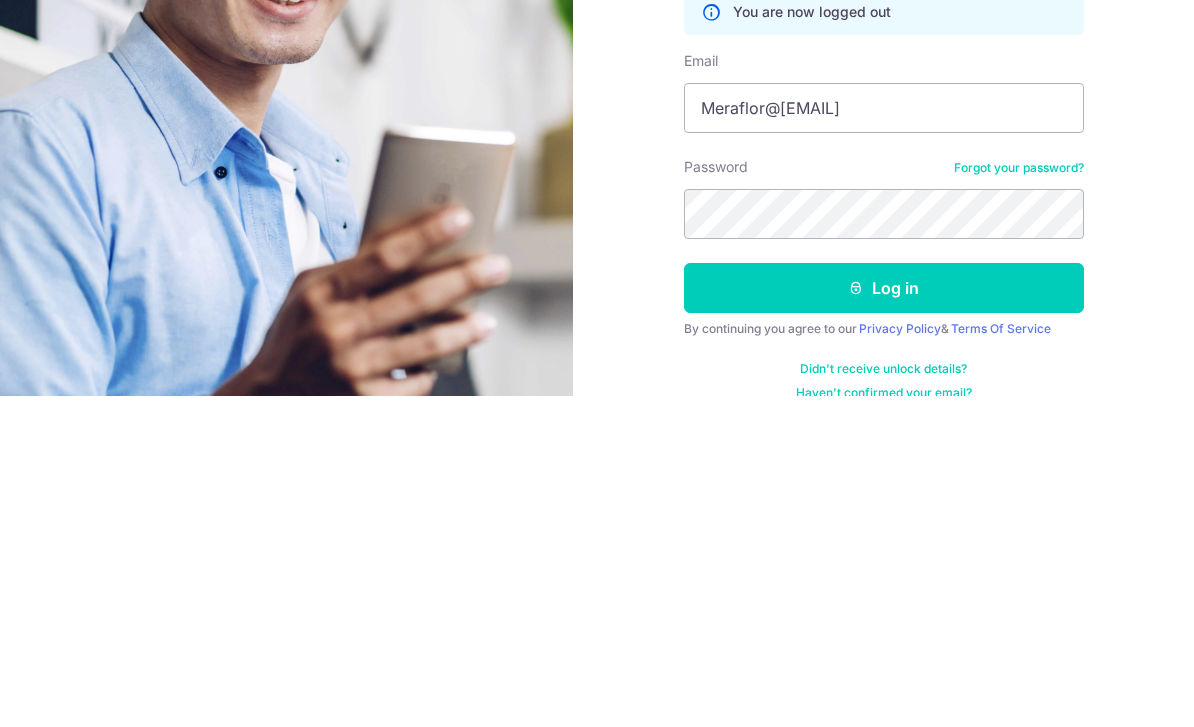 click on "Log in" at bounding box center [884, 619] 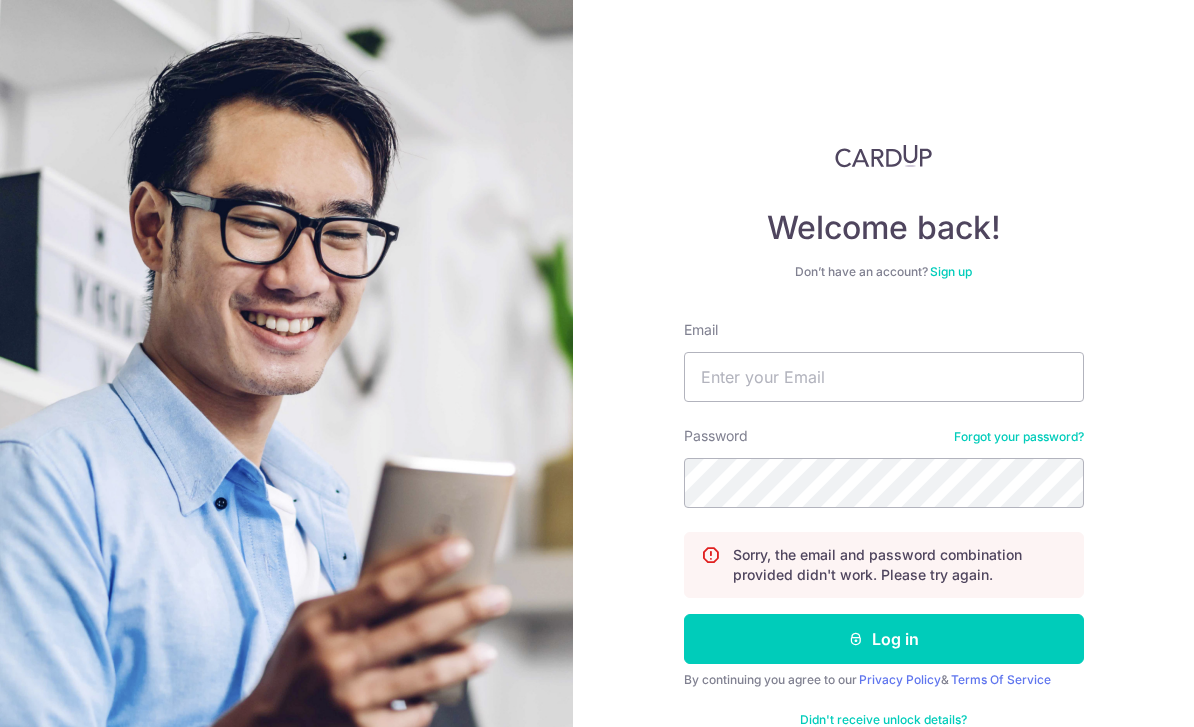 scroll, scrollTop: 0, scrollLeft: 0, axis: both 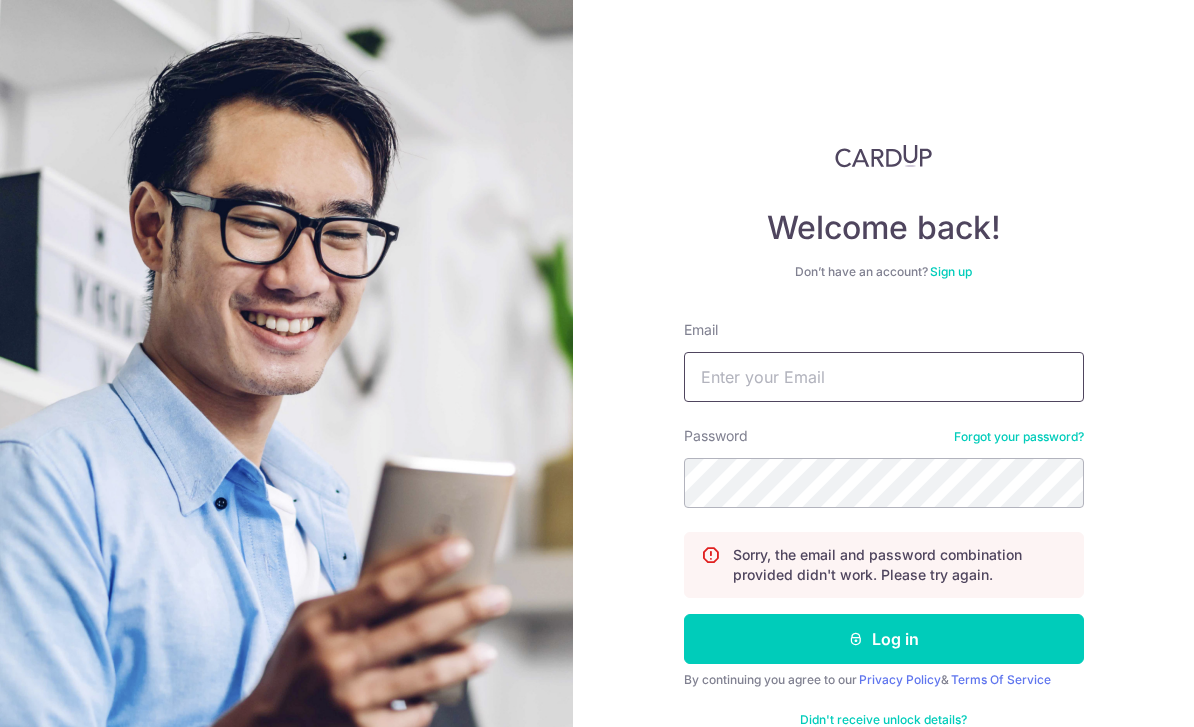 click on "Email" at bounding box center (884, 377) 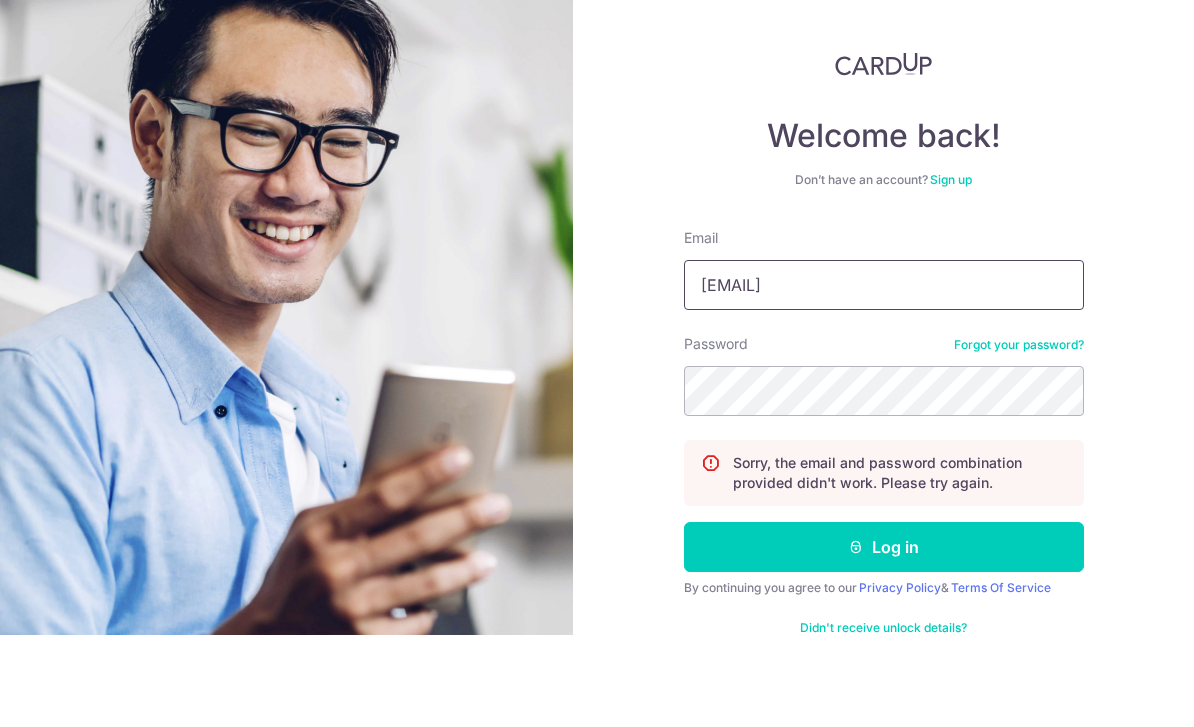type on "[EMAIL]" 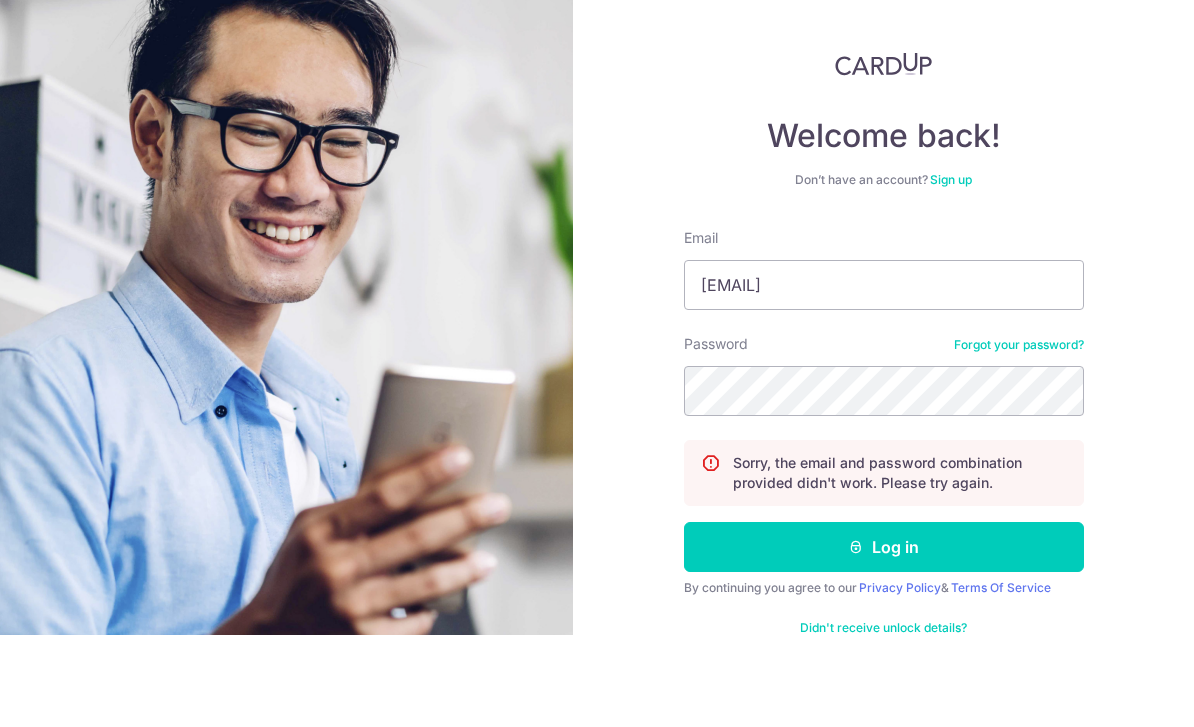 click on "Welcome back!
Don’t have an account?  Sign up
Email
Meraflor@ymail.com
Password
Forgot your password?
Sorry, the email and password combination provided didn't work. Please try again.
Log in
By continuing you agree to our
Privacy Policy
&  Terms Of Service
Didn't receive unlock details?
Haven't confirmed your email?" at bounding box center [883, 363] 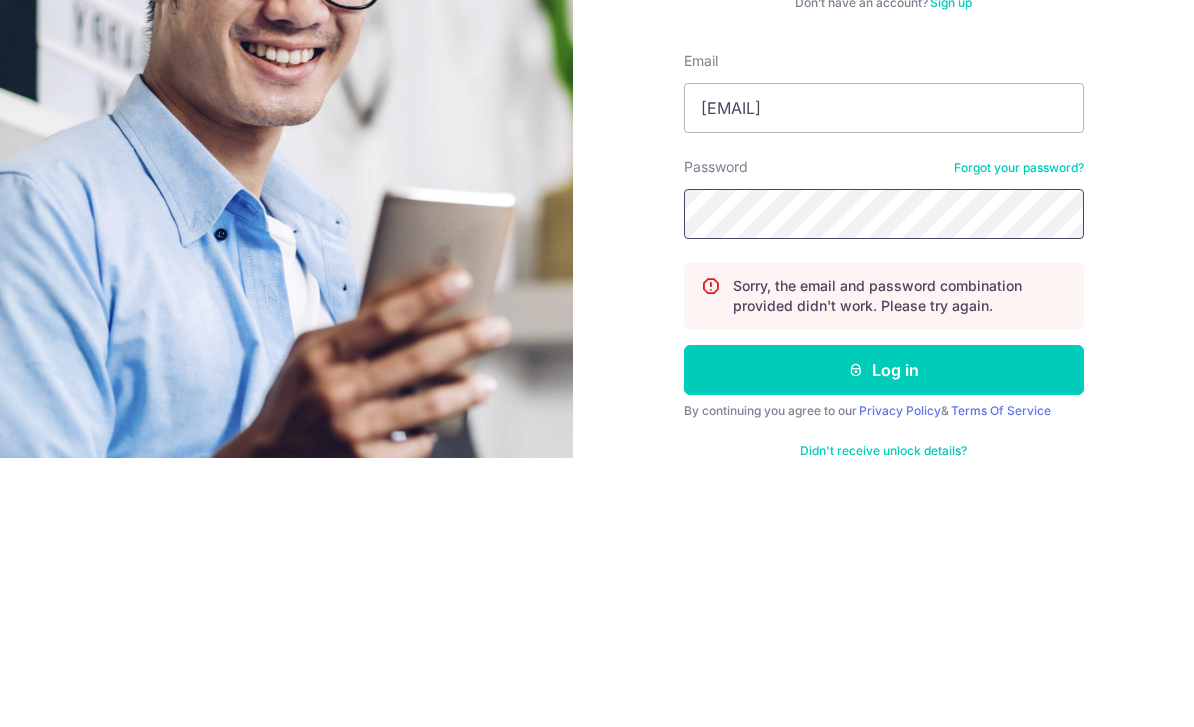 click on "Log in" at bounding box center (884, 639) 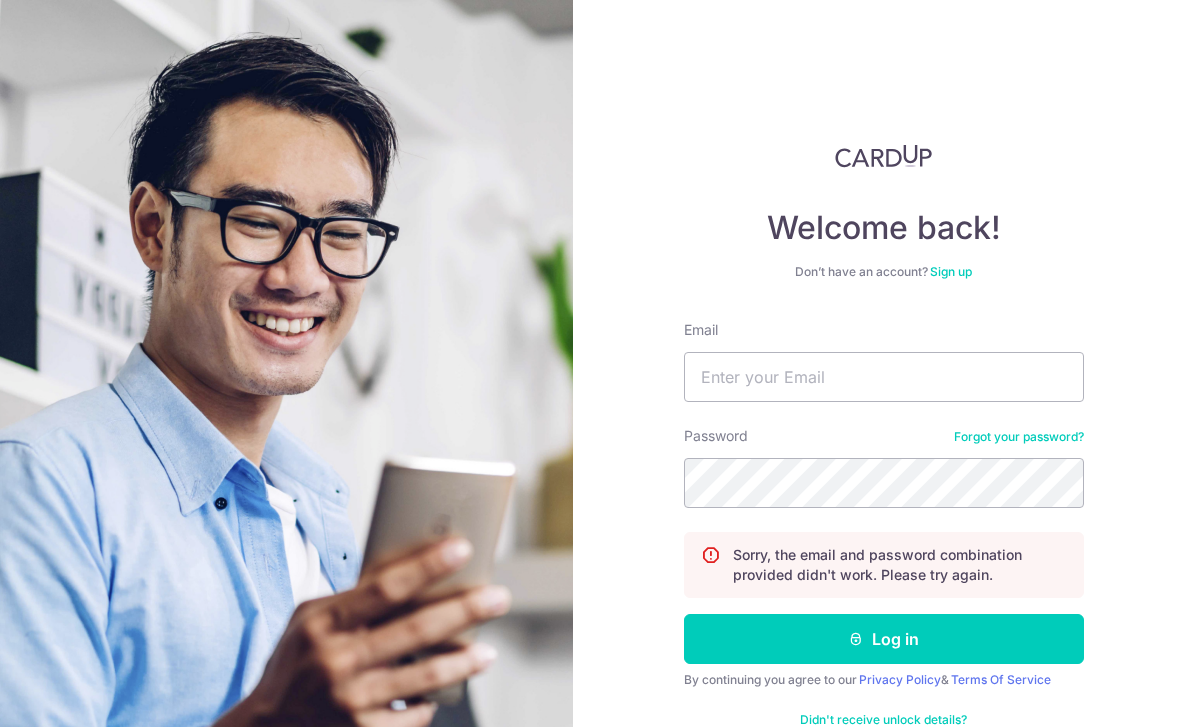 scroll, scrollTop: 0, scrollLeft: 0, axis: both 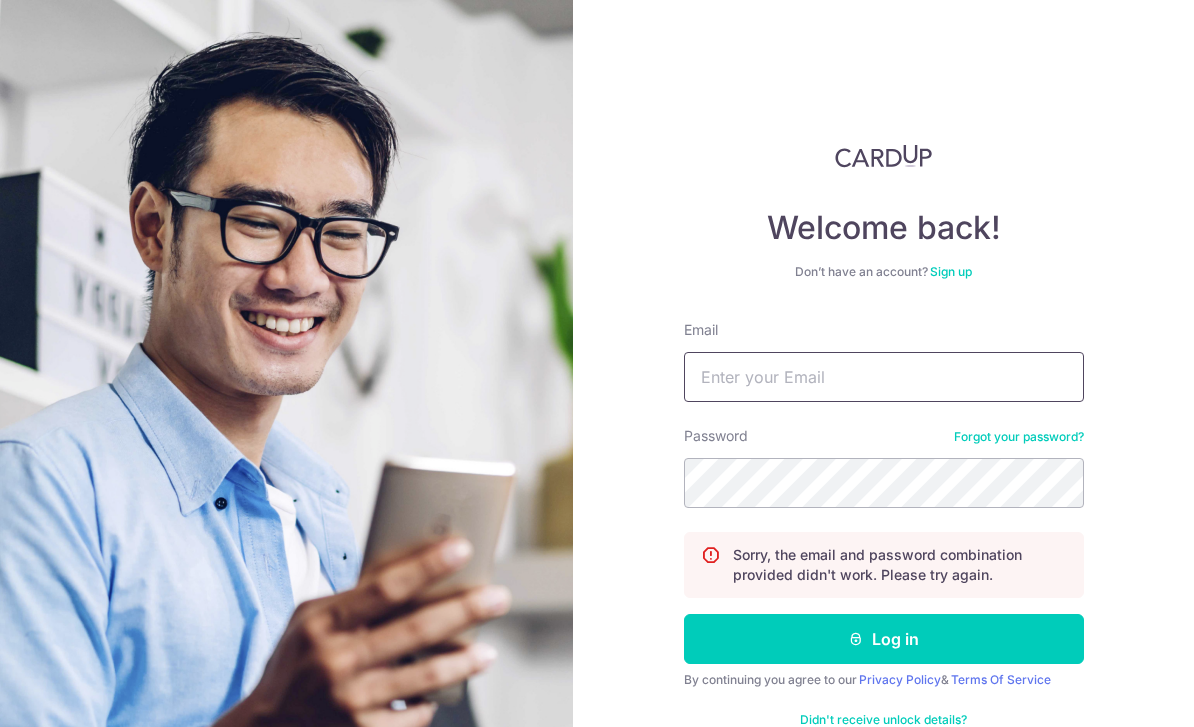 click on "Email" at bounding box center (884, 377) 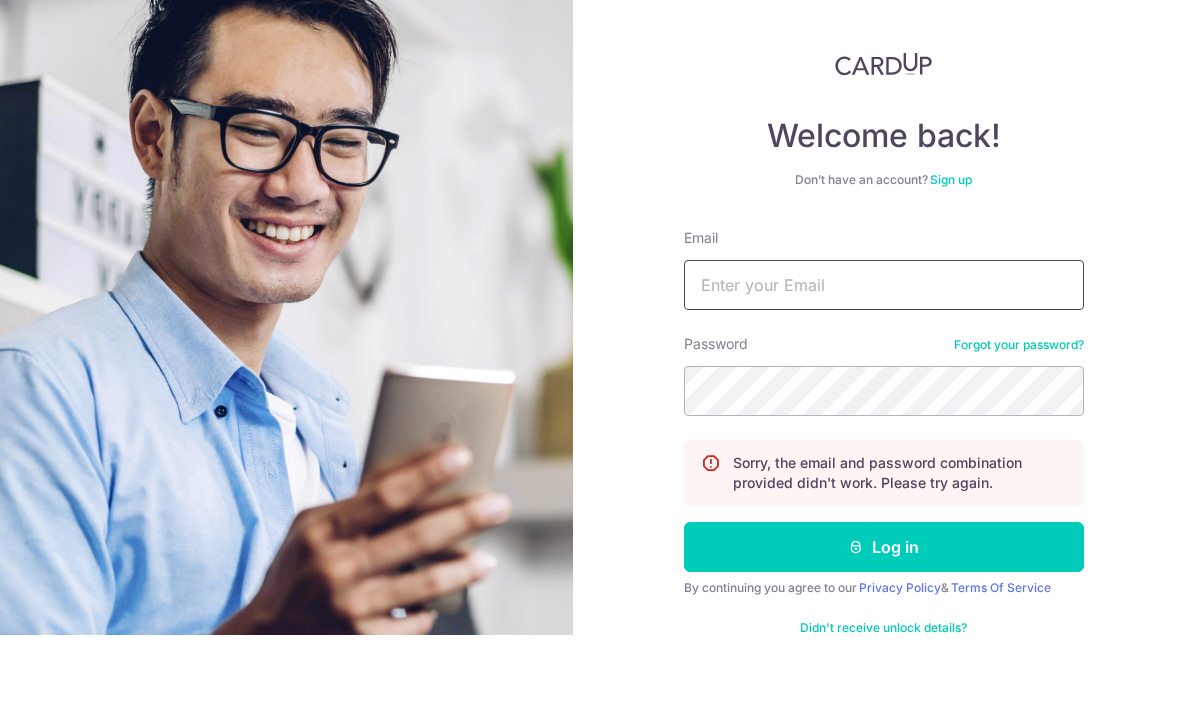 type on "M" 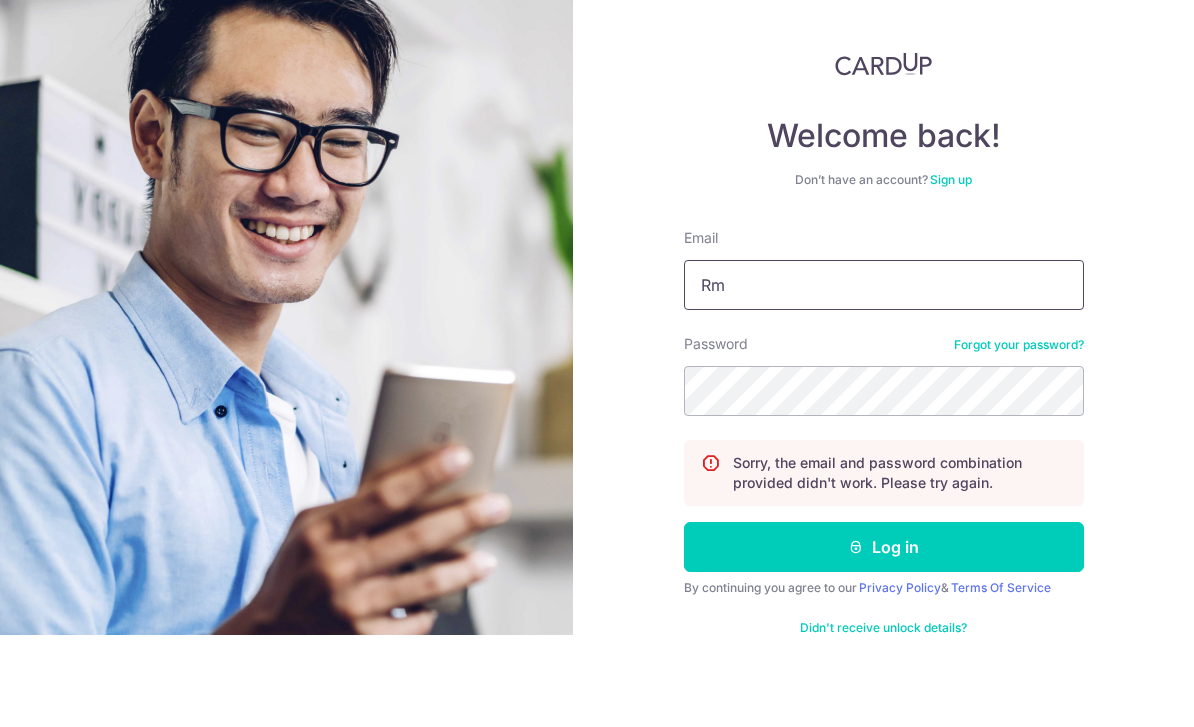 type on "R" 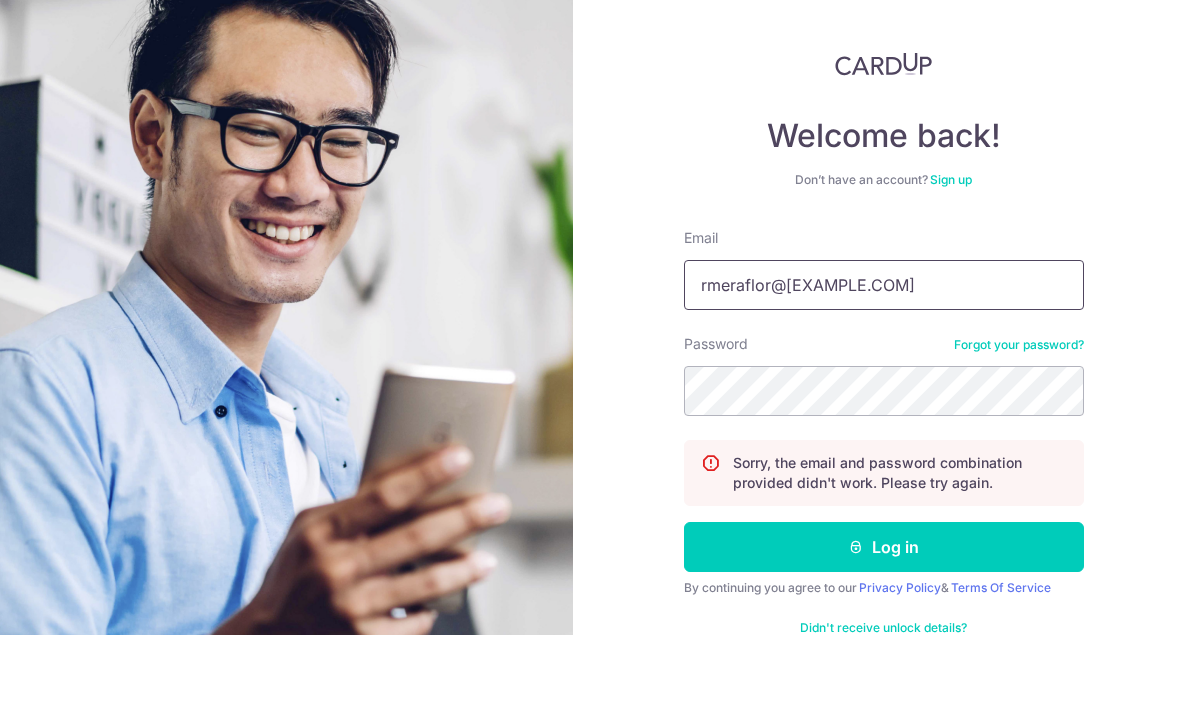 type on "[EMAIL]" 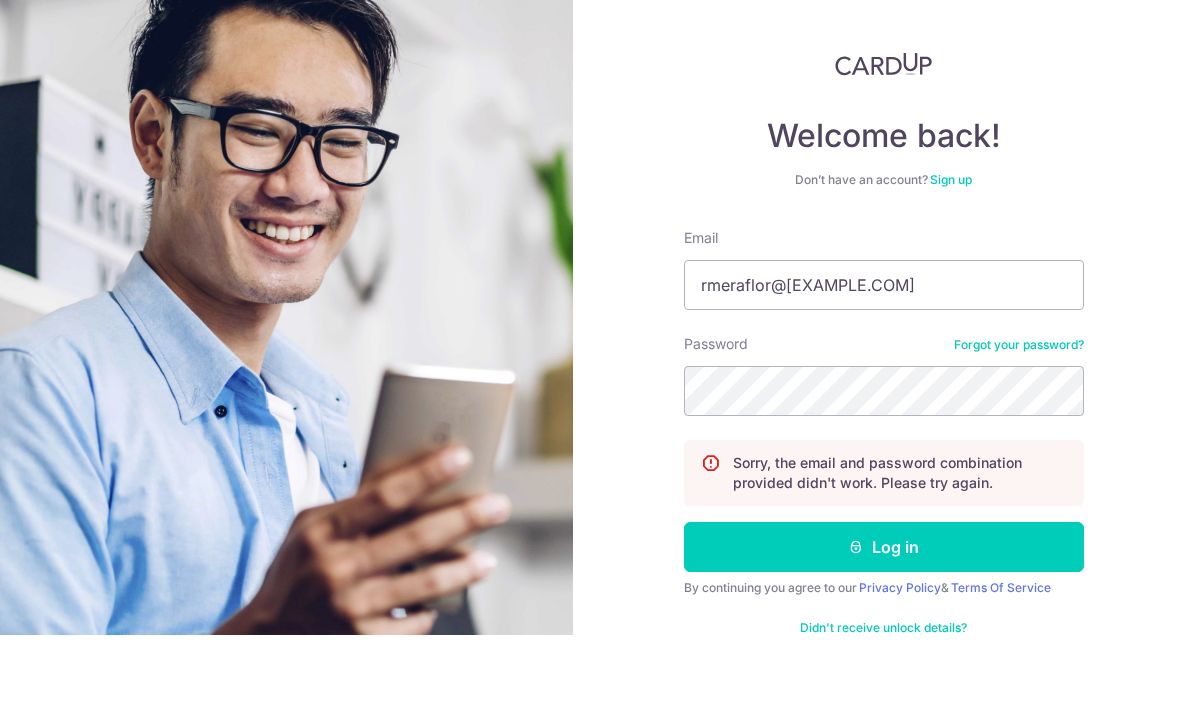 click on "Welcome back!
Don’t have an account?  Sign up
Email
rmeraflor@ymail.com
Password
Forgot your password?
Sorry, the email and password combination provided didn't work. Please try again.
Log in
By continuing you agree to our
Privacy Policy
&  Terms Of Service
Didn't receive unlock details?
Haven't confirmed your email?" at bounding box center (883, 363) 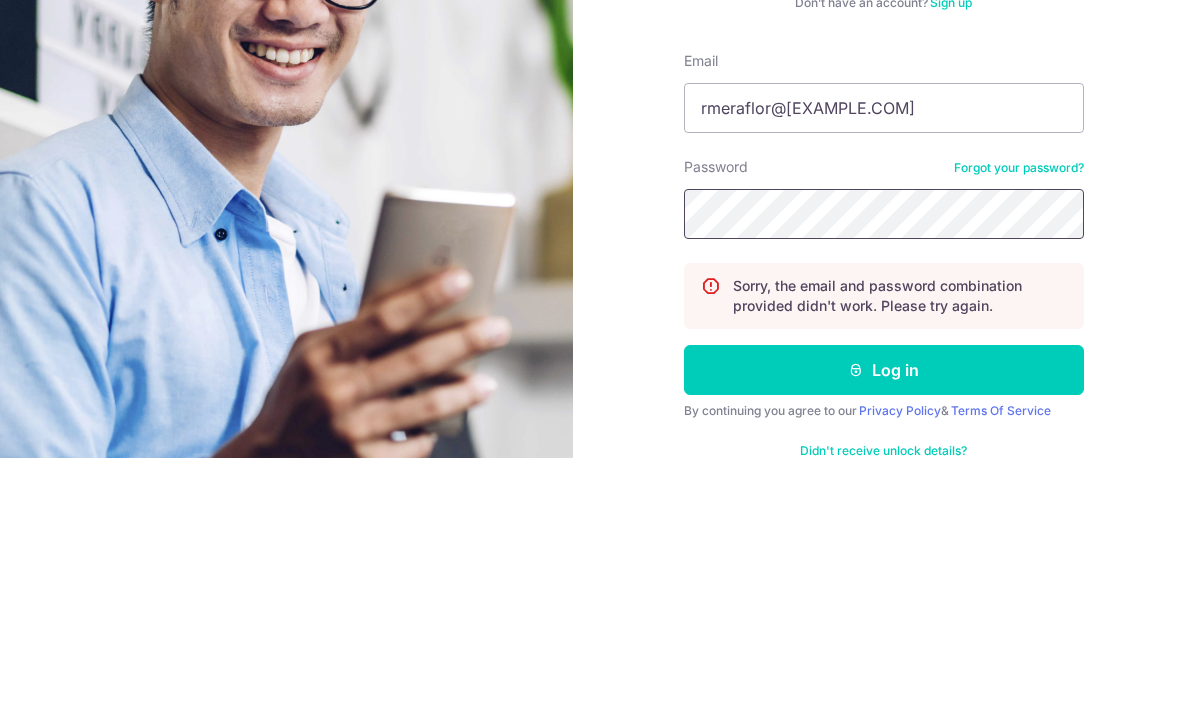 click on "Log in" at bounding box center [884, 639] 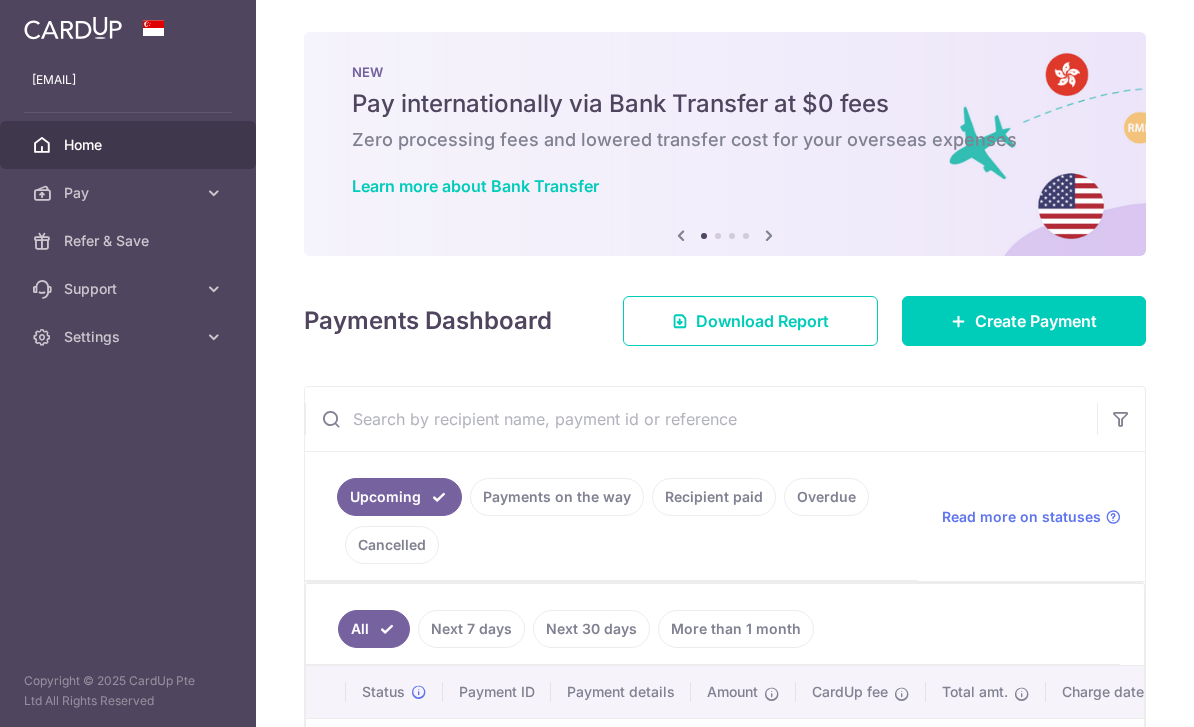 scroll, scrollTop: 0, scrollLeft: 0, axis: both 